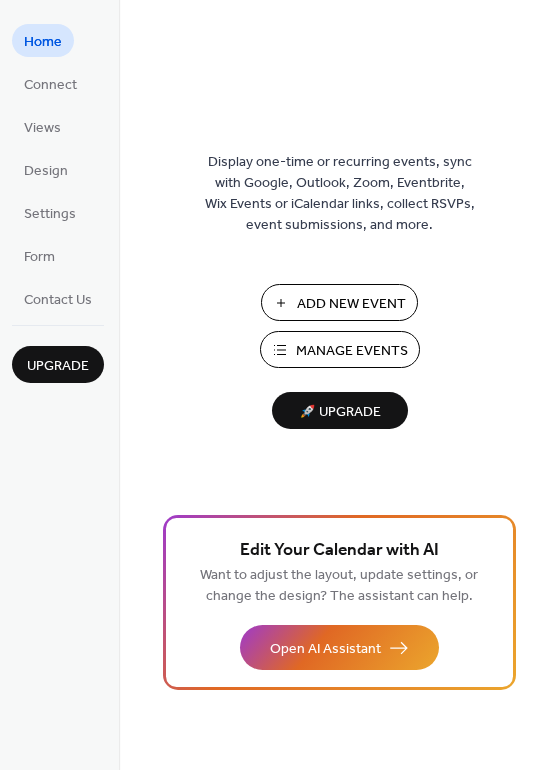 scroll, scrollTop: 0, scrollLeft: 0, axis: both 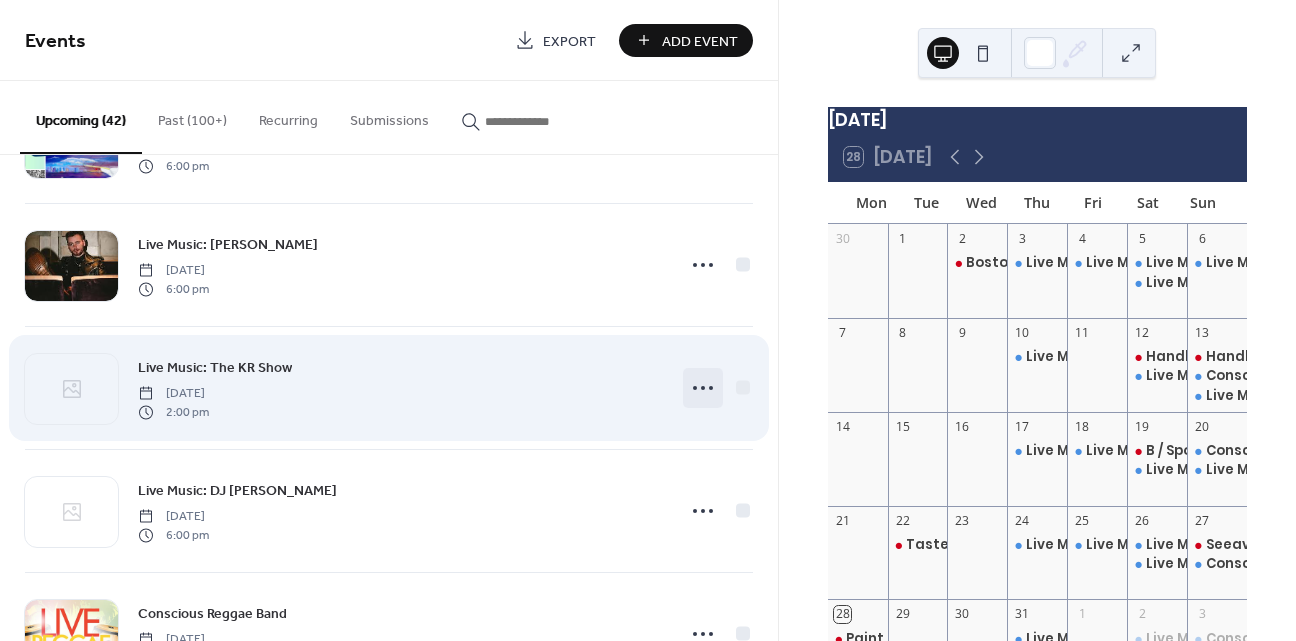 click 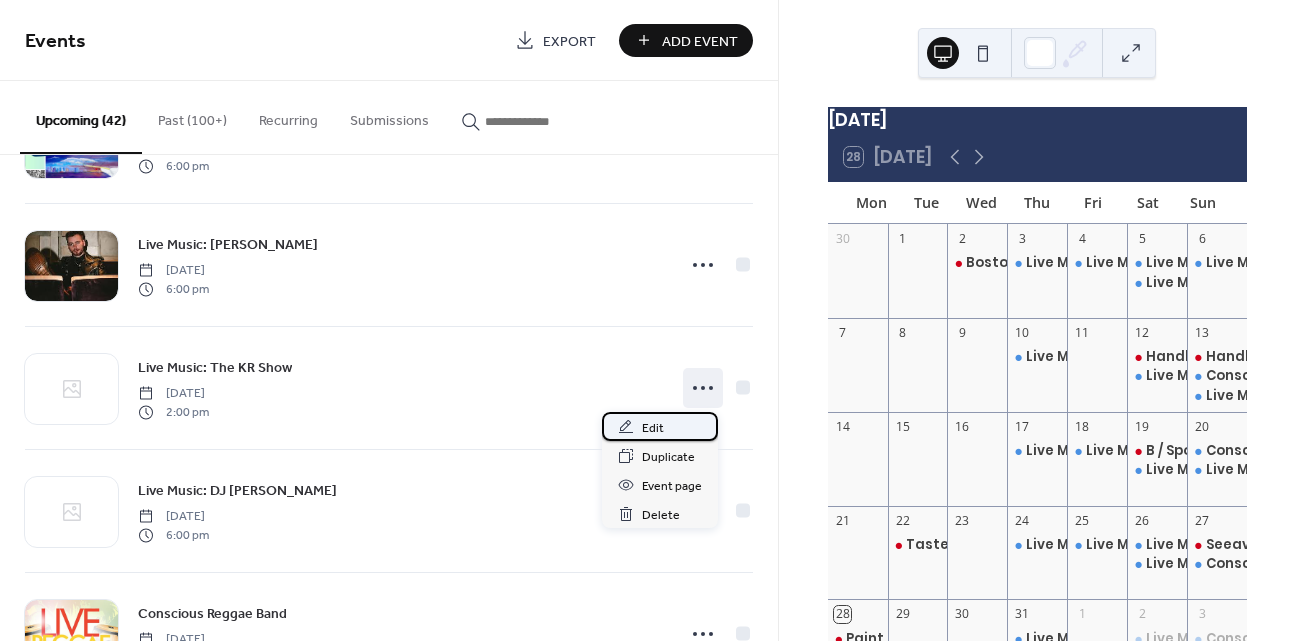 click on "Edit" at bounding box center (660, 426) 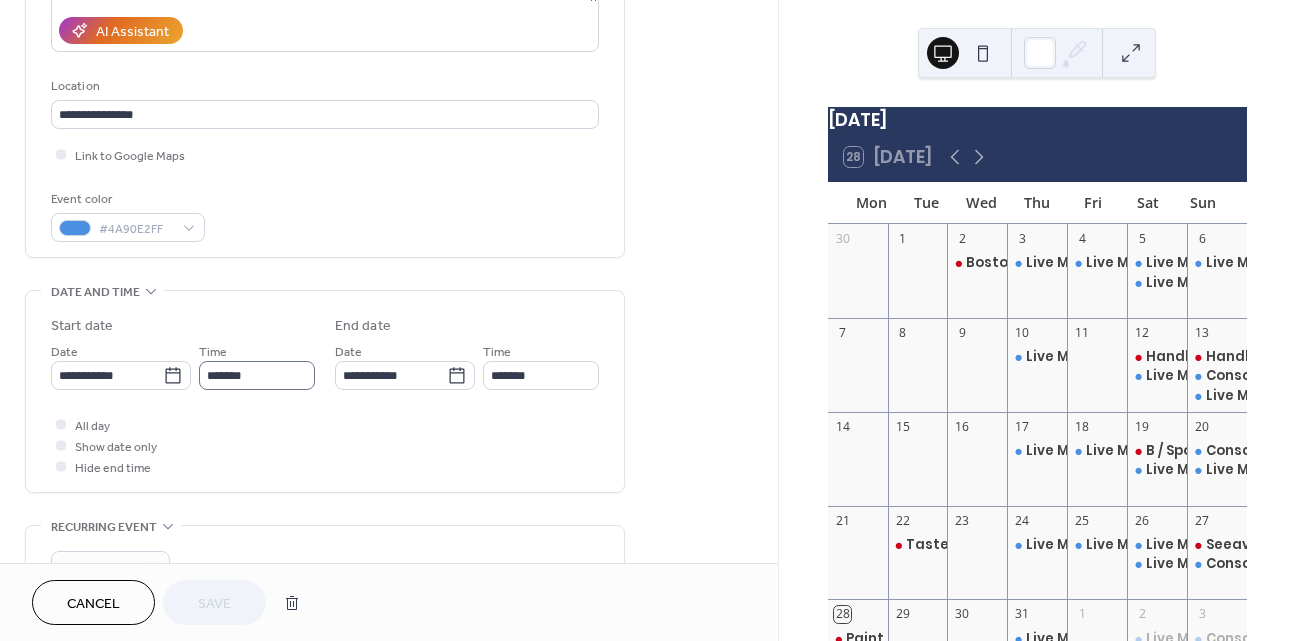 scroll, scrollTop: 363, scrollLeft: 0, axis: vertical 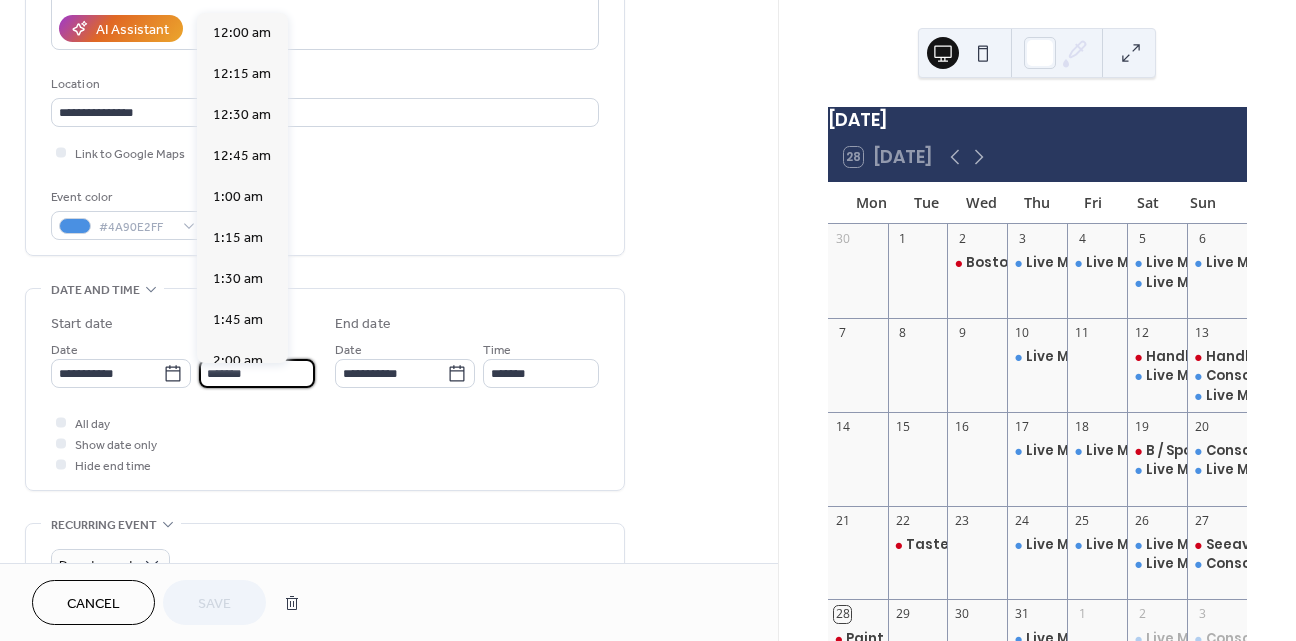 click on "*******" at bounding box center (257, 373) 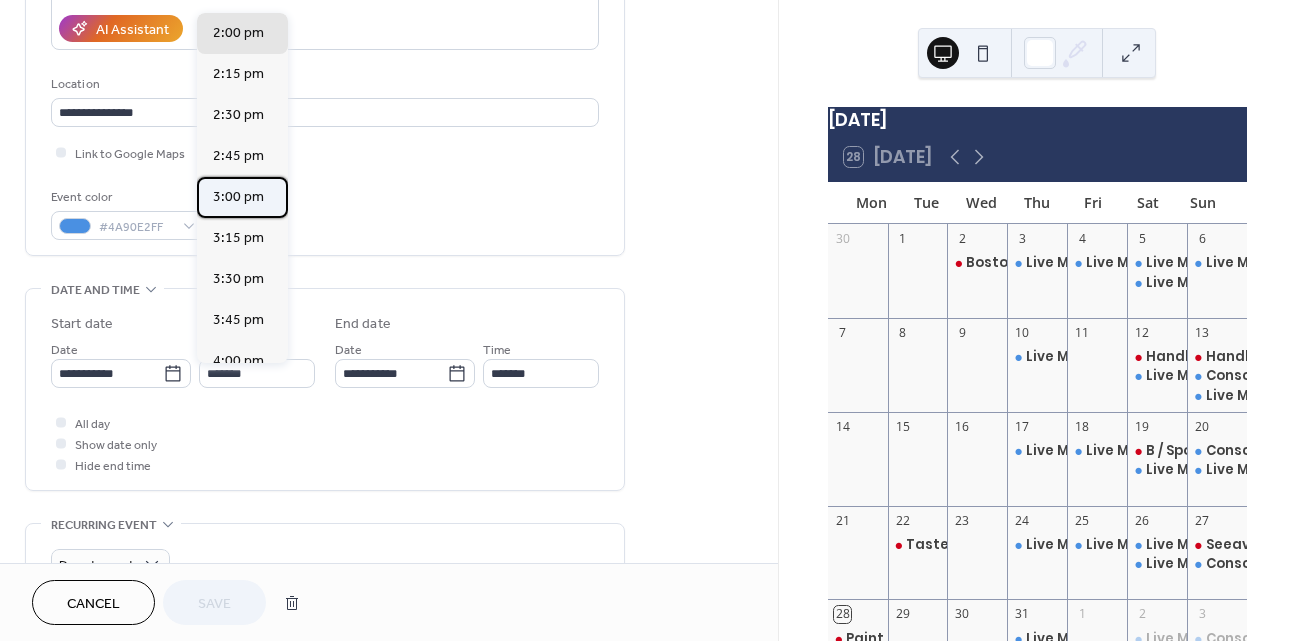 click on "3:00 pm" at bounding box center [238, 197] 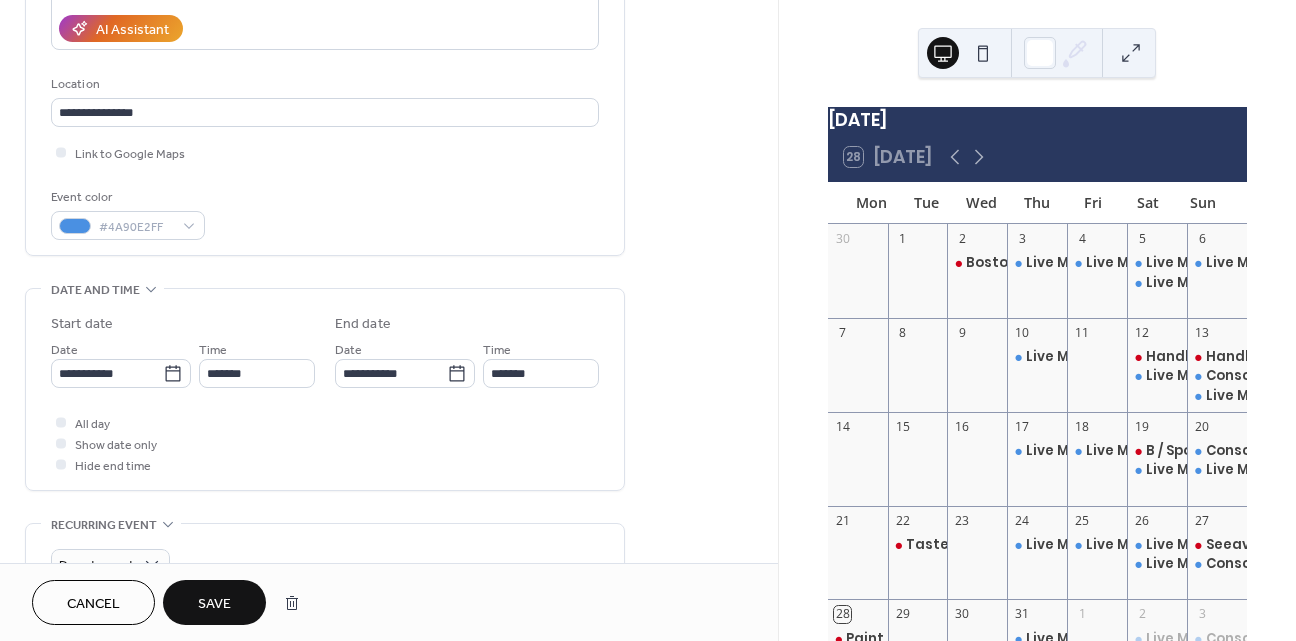 click on "Save" at bounding box center [214, 604] 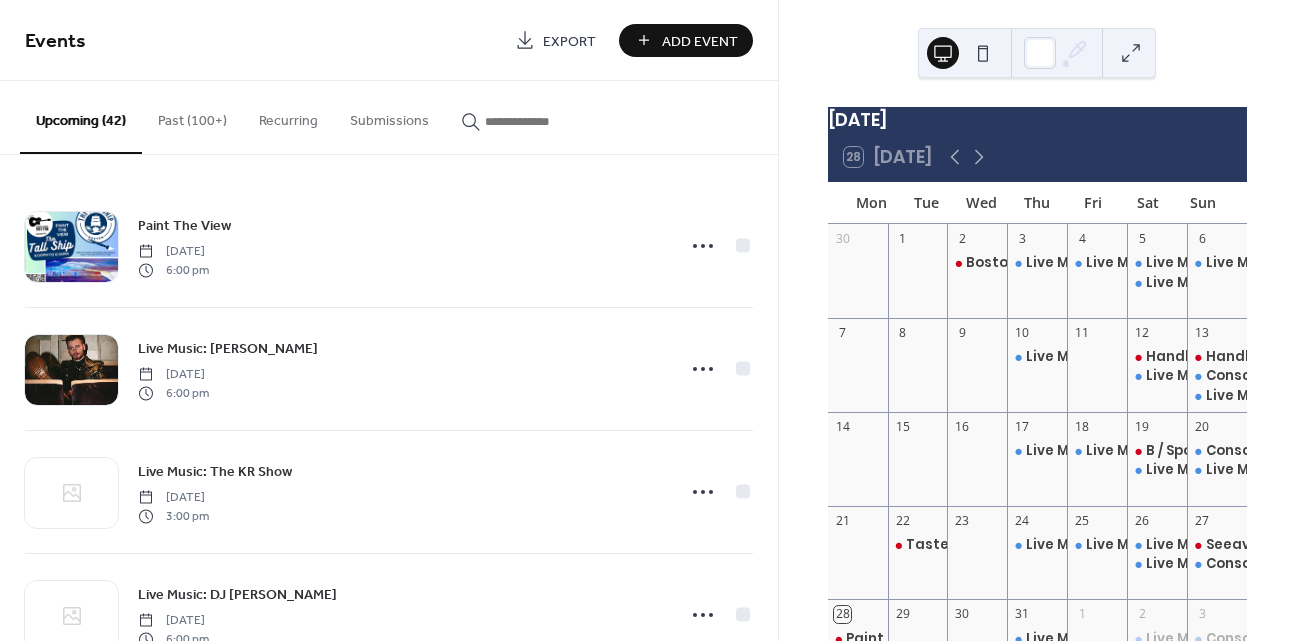 click on "Add Event" at bounding box center [700, 41] 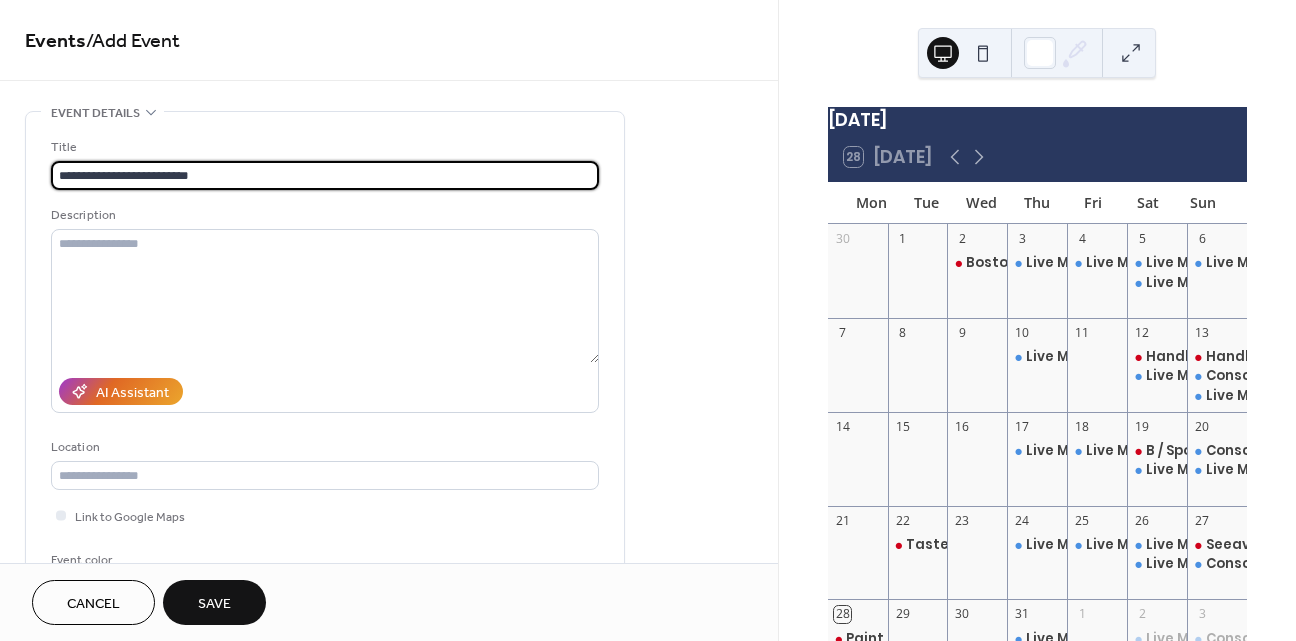 click on "**********" at bounding box center (325, 175) 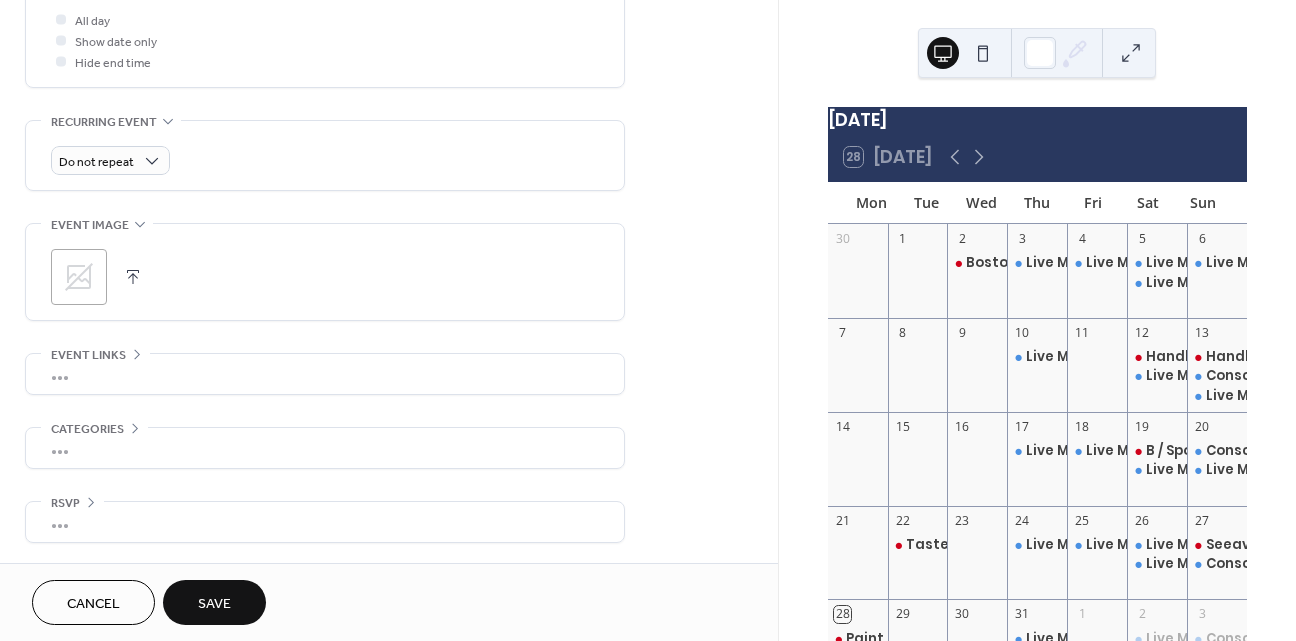 scroll, scrollTop: 772, scrollLeft: 0, axis: vertical 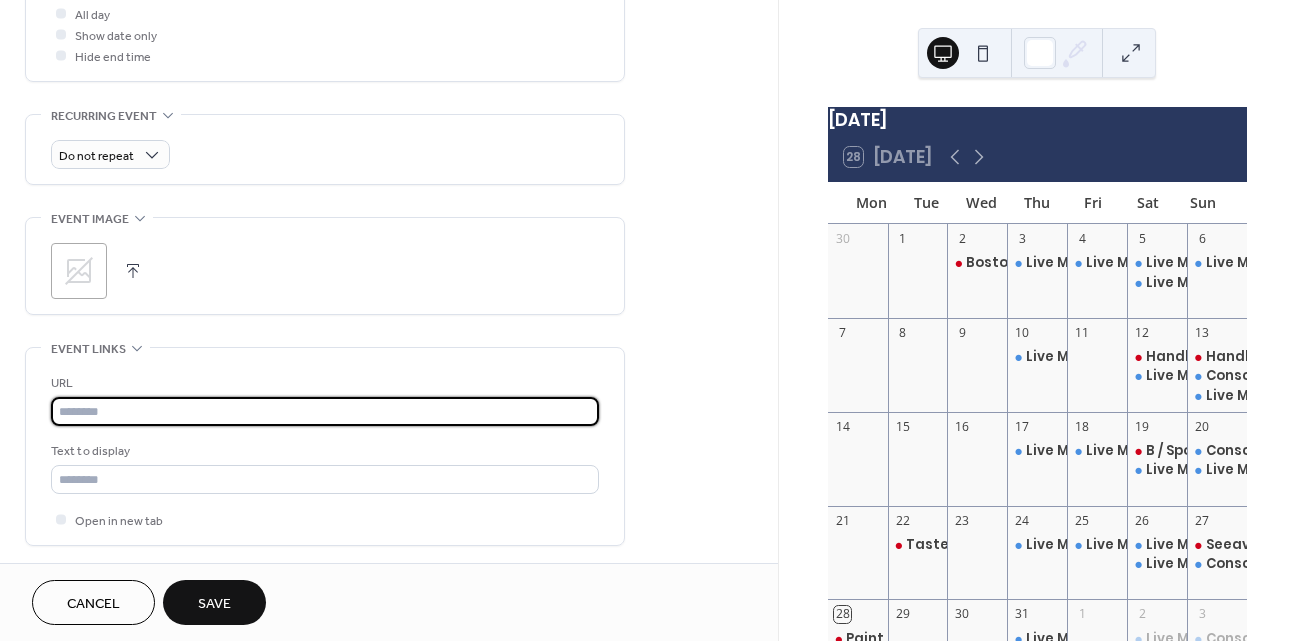 click at bounding box center [325, 411] 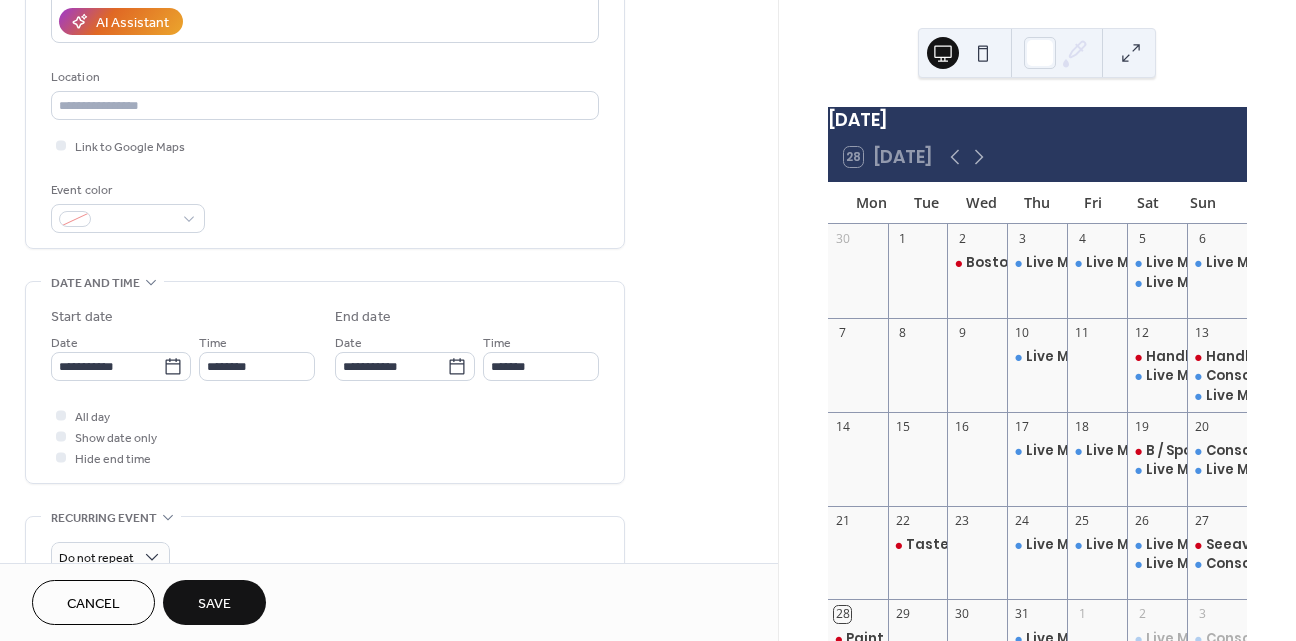 scroll, scrollTop: 338, scrollLeft: 0, axis: vertical 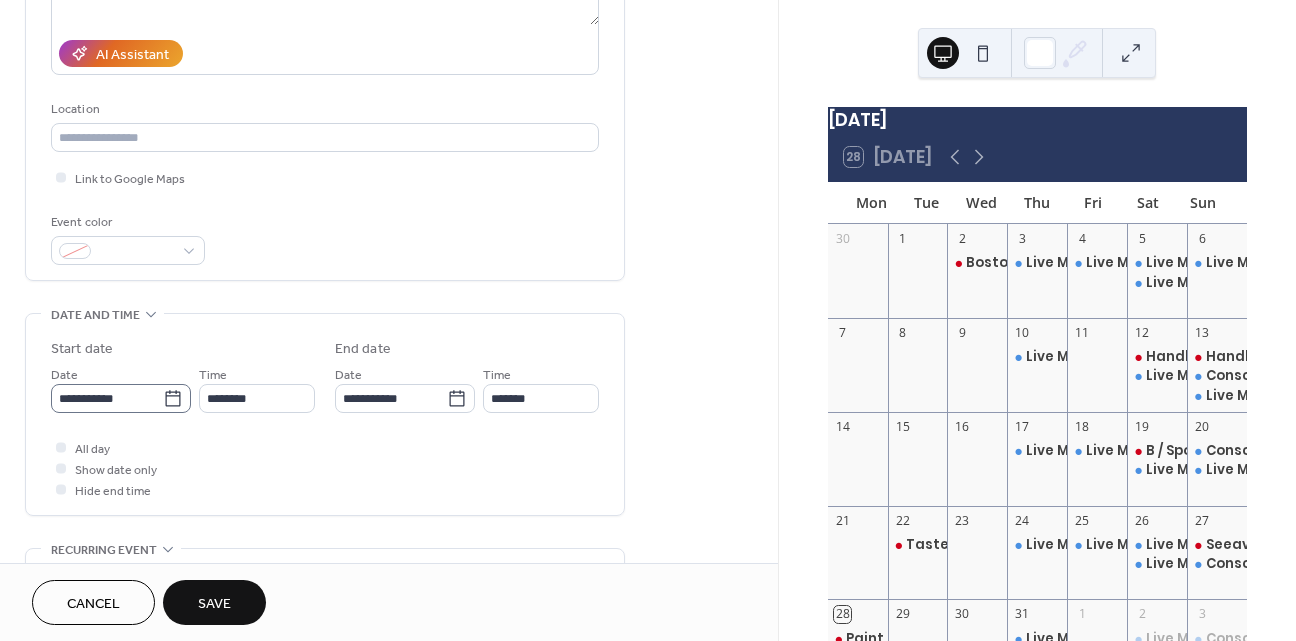 type on "**********" 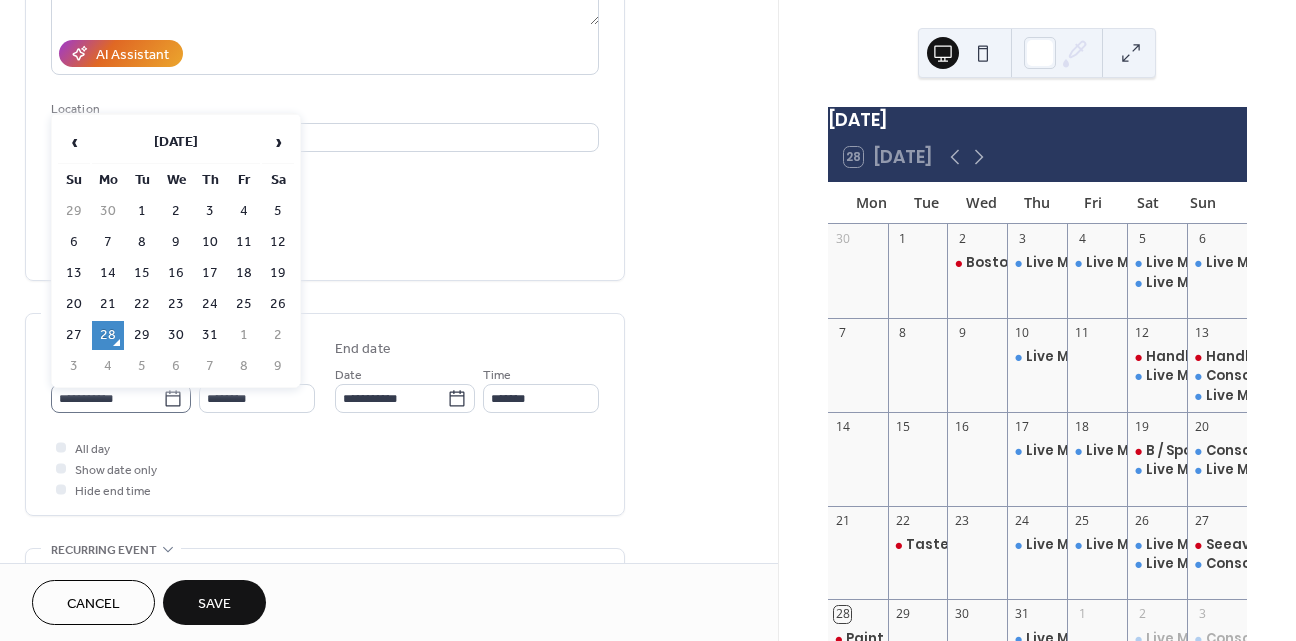 click 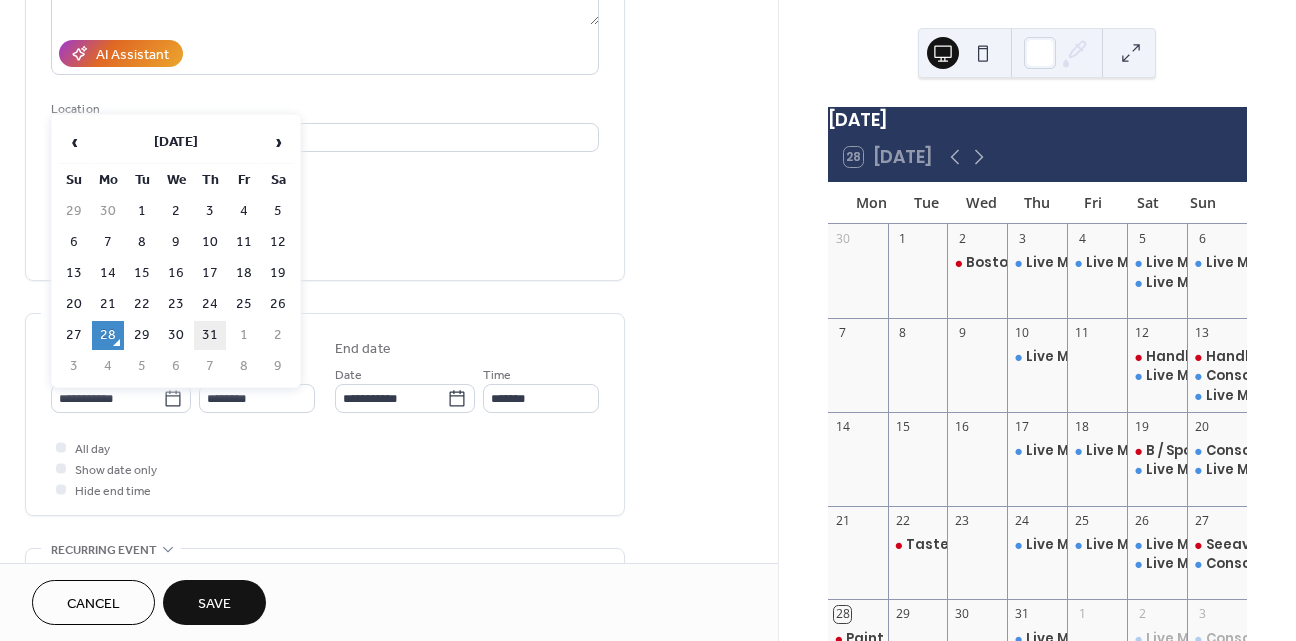 click on "31" at bounding box center [210, 335] 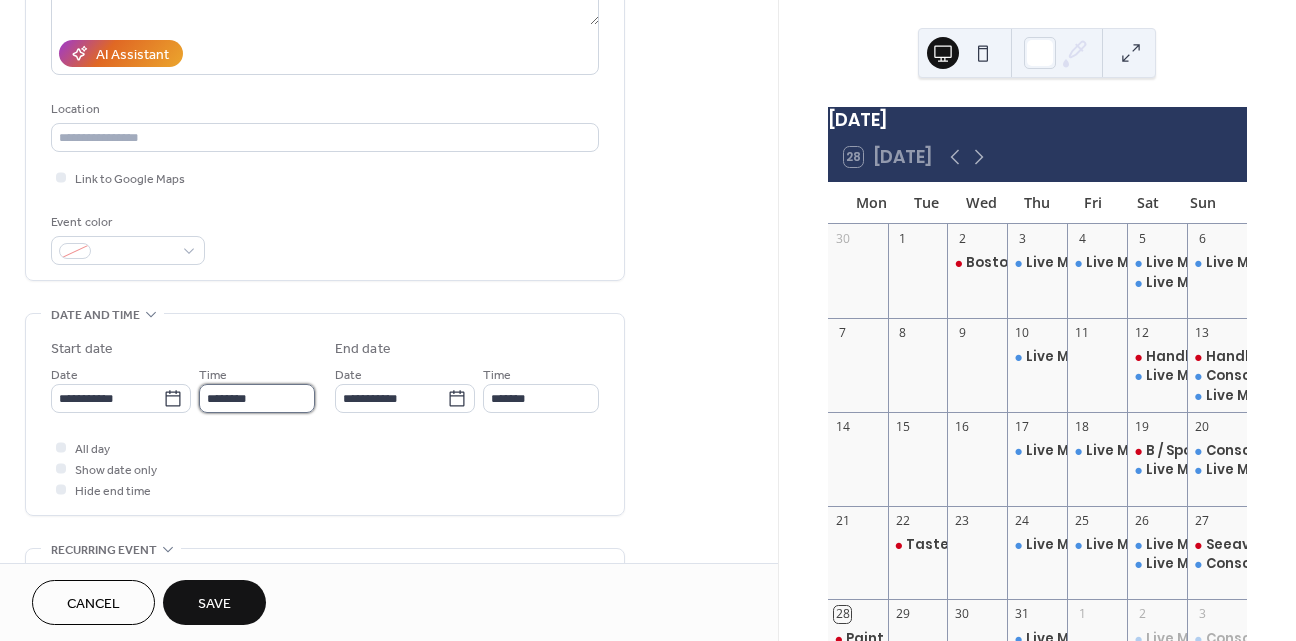click on "********" at bounding box center [257, 398] 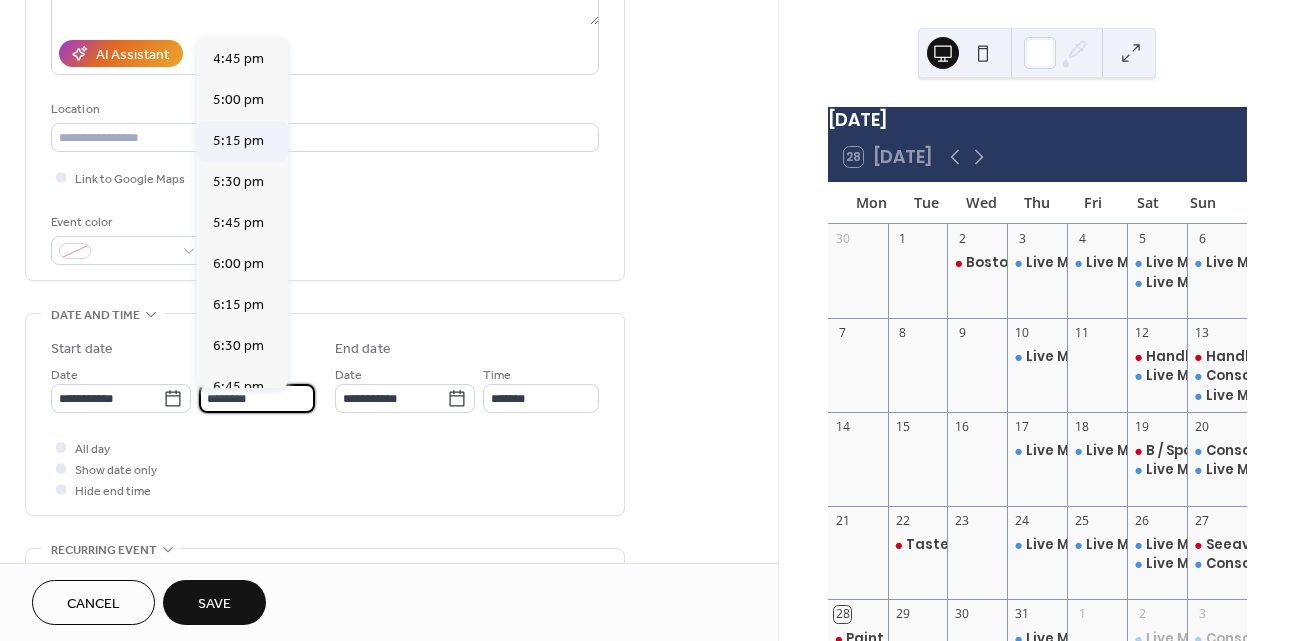 scroll, scrollTop: 2759, scrollLeft: 0, axis: vertical 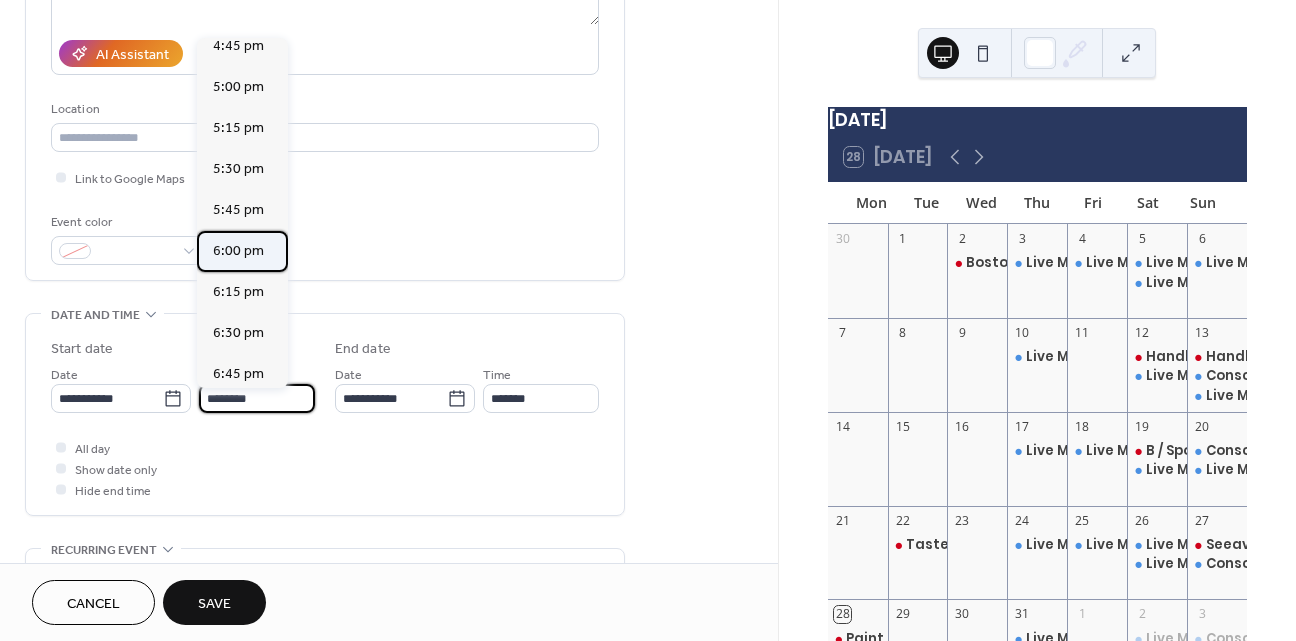 click on "6:00 pm" at bounding box center (238, 251) 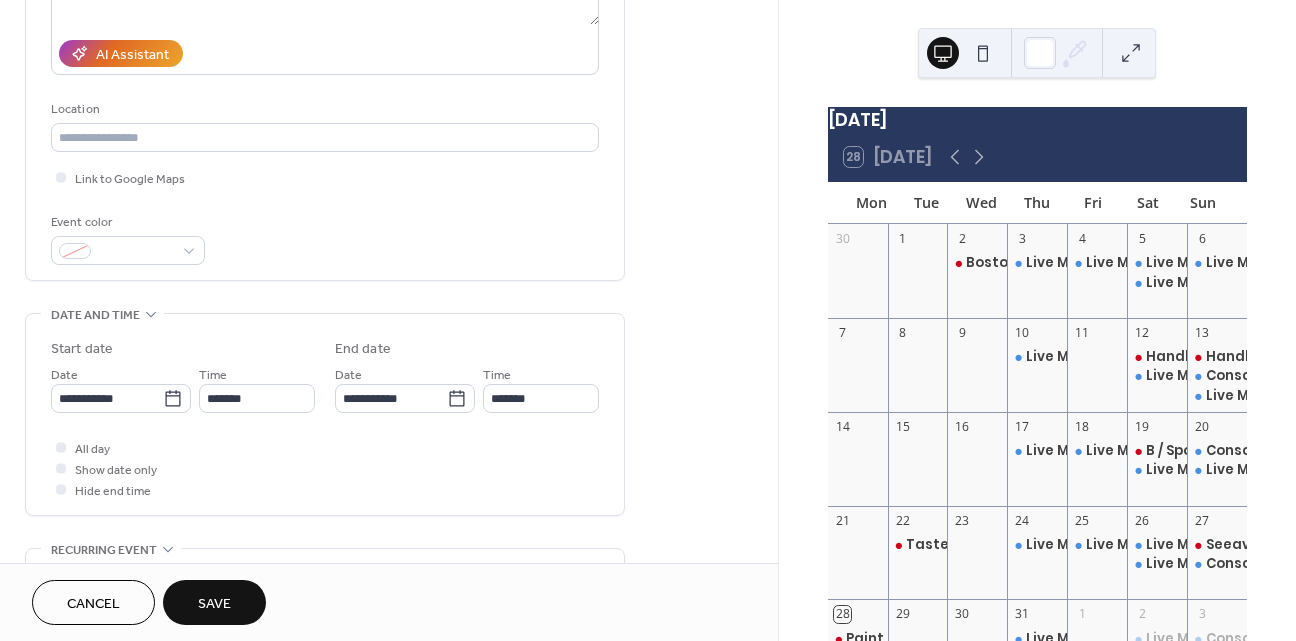 type on "*******" 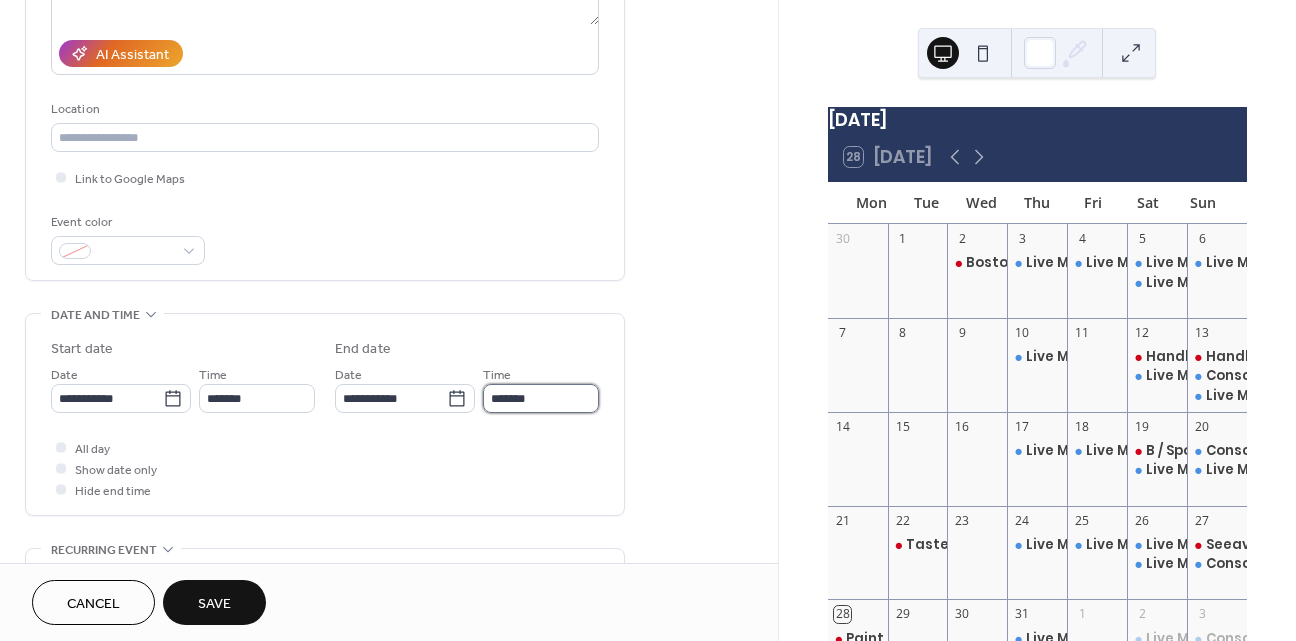 click on "*******" at bounding box center (541, 398) 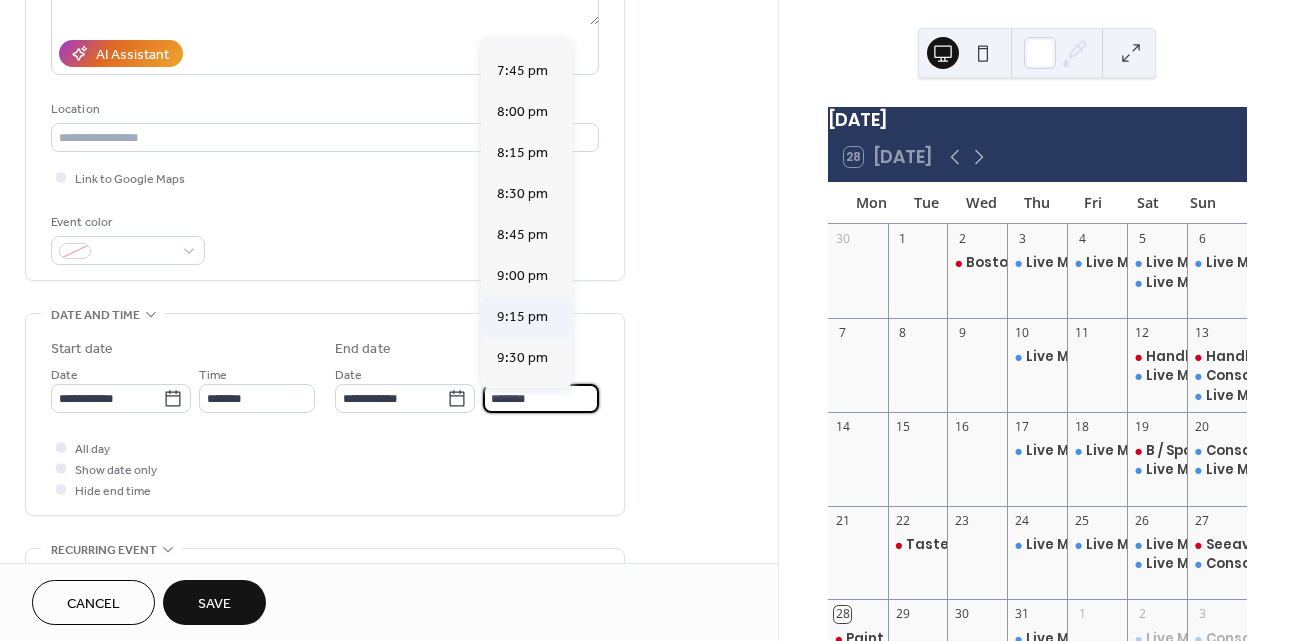 scroll, scrollTop: 234, scrollLeft: 0, axis: vertical 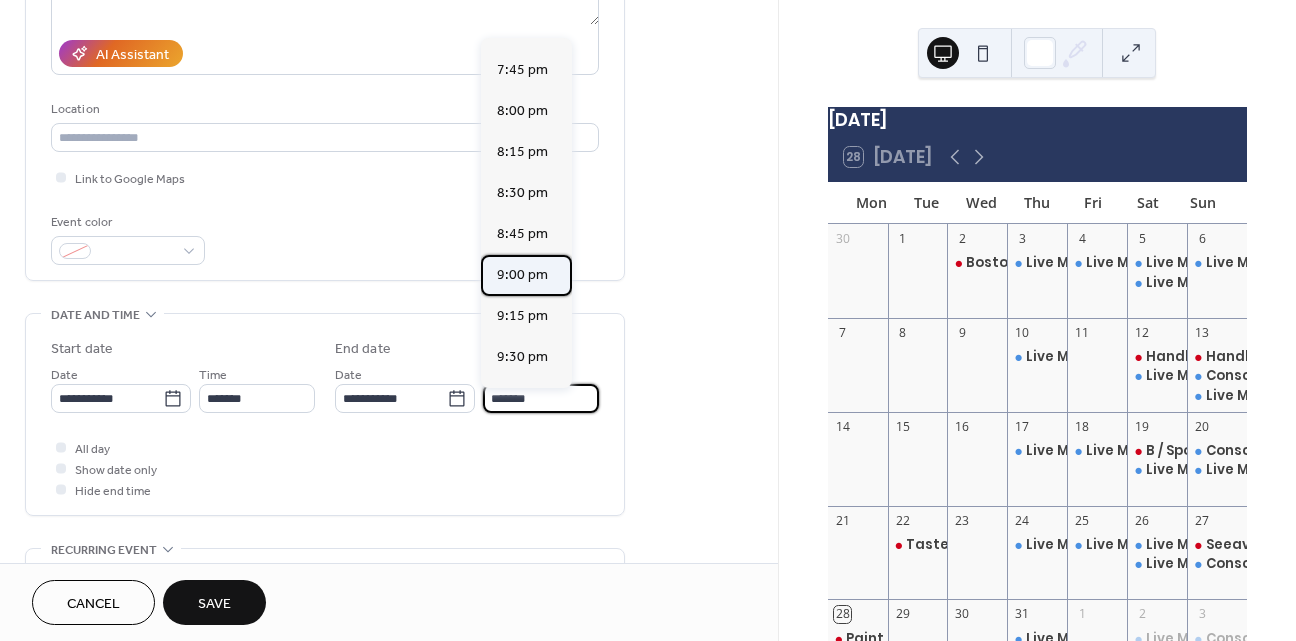 click on "9:00 pm" at bounding box center [522, 275] 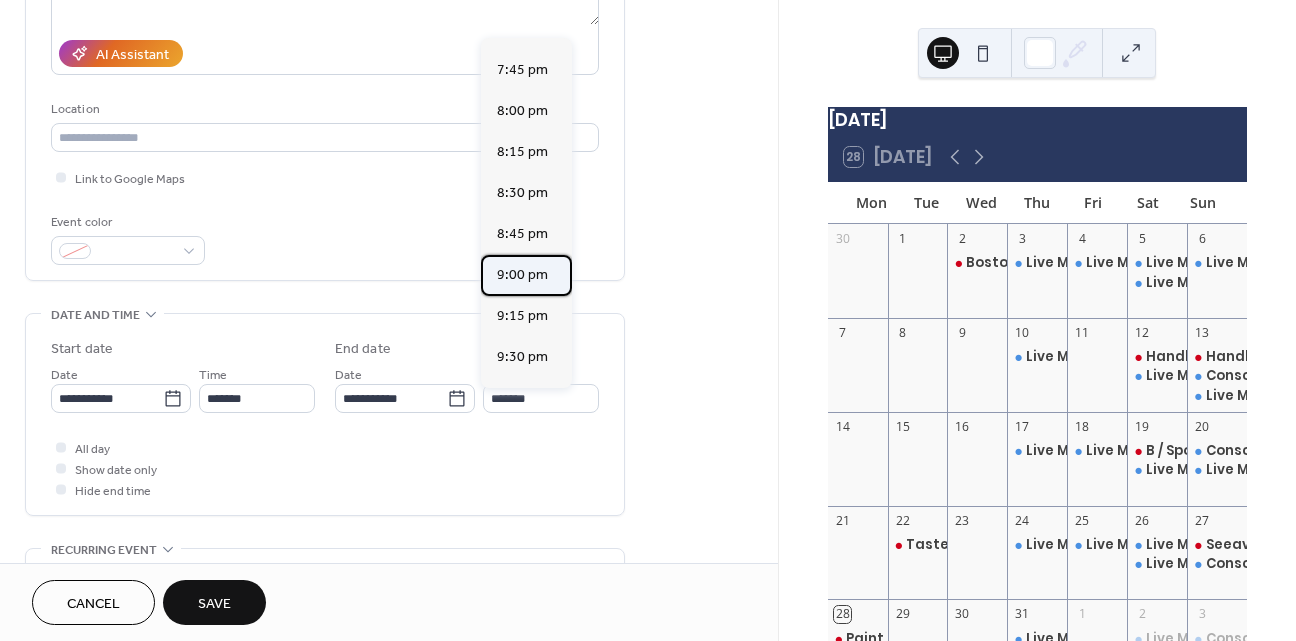 type on "*******" 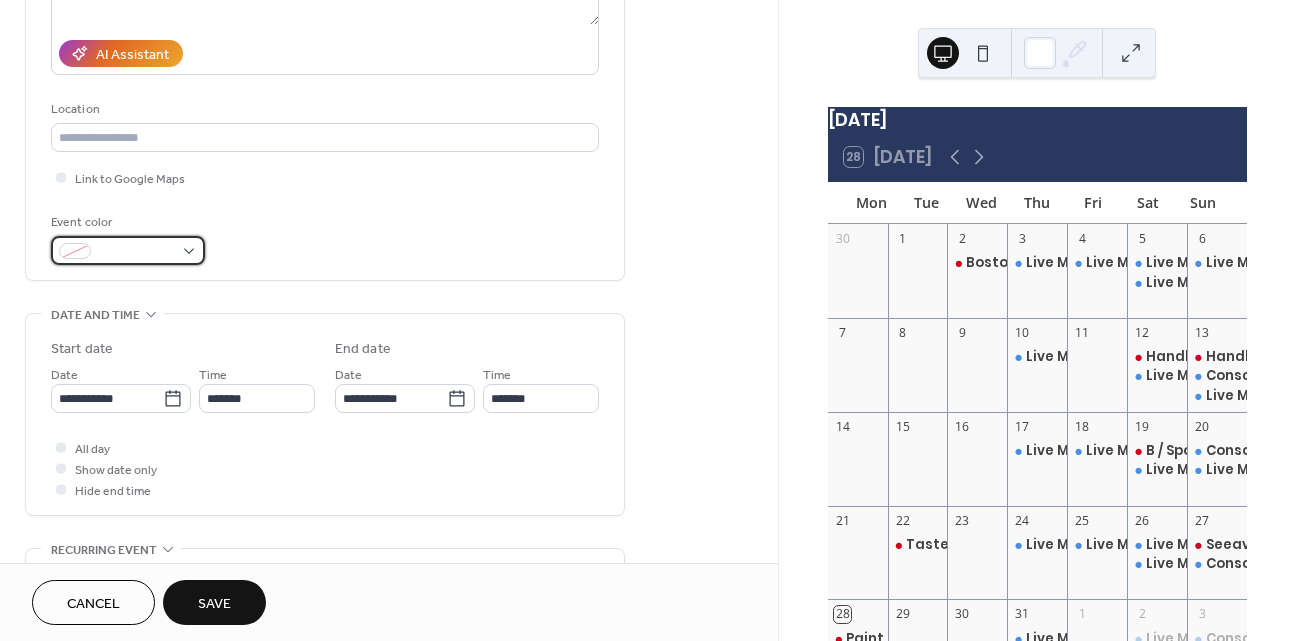 click at bounding box center [136, 252] 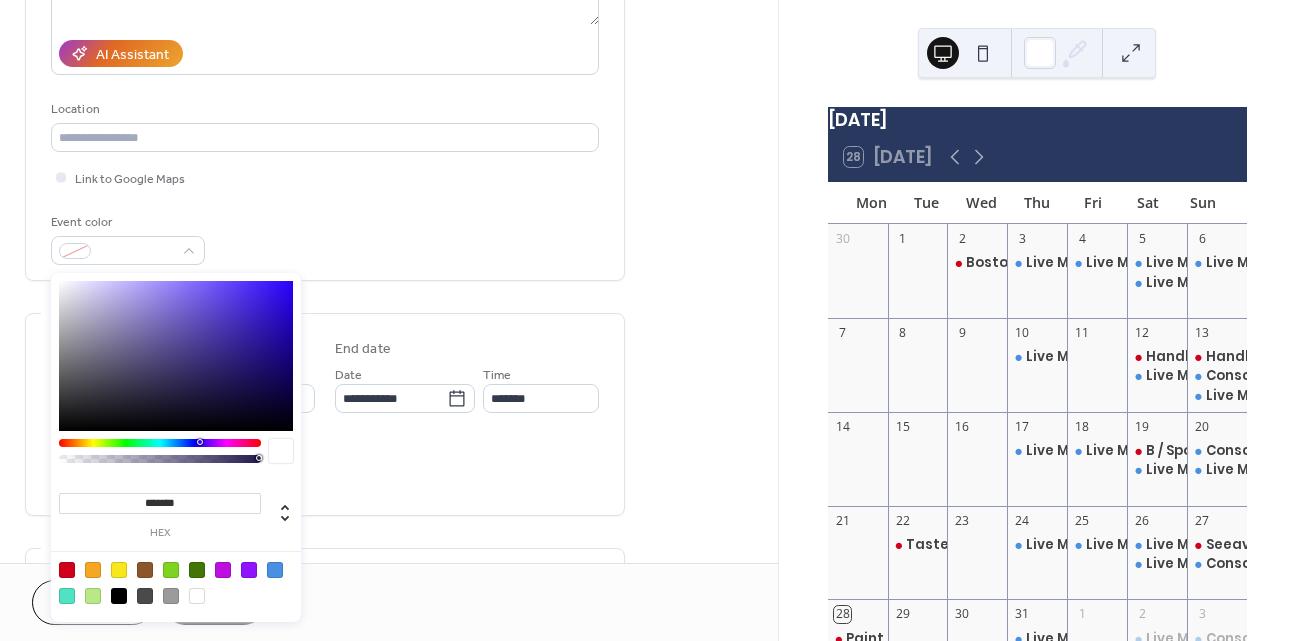 click at bounding box center (67, 570) 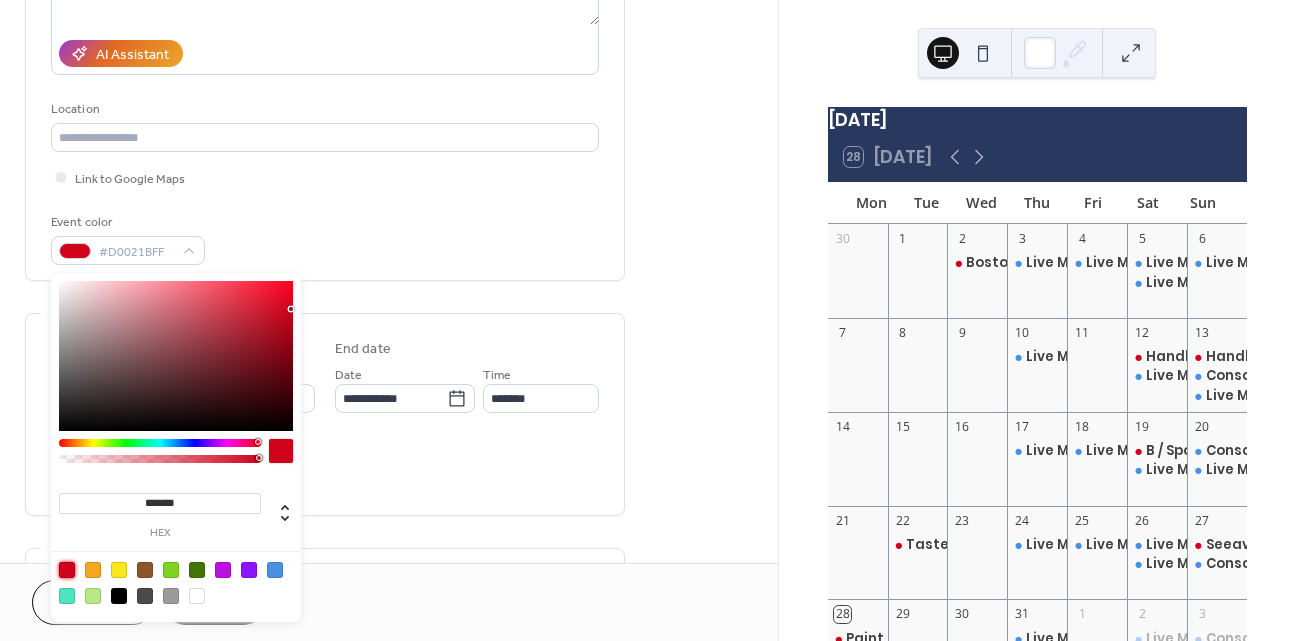 click on "Event color #D0021BFF" at bounding box center (325, 238) 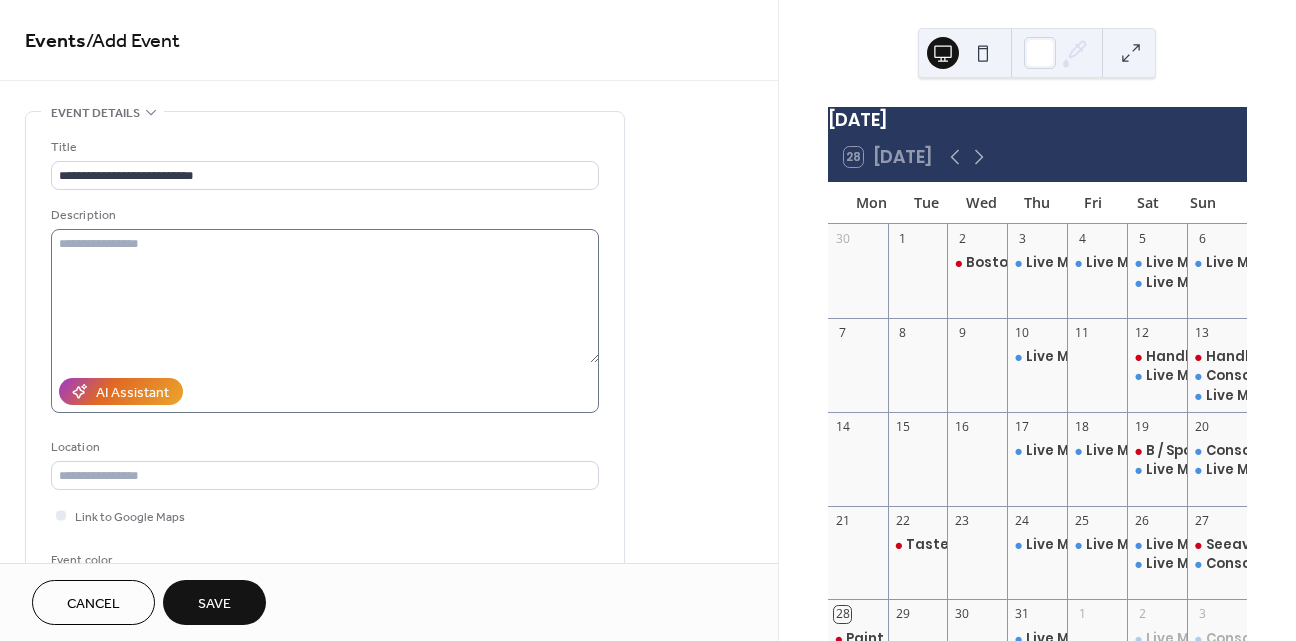 scroll, scrollTop: 1, scrollLeft: 0, axis: vertical 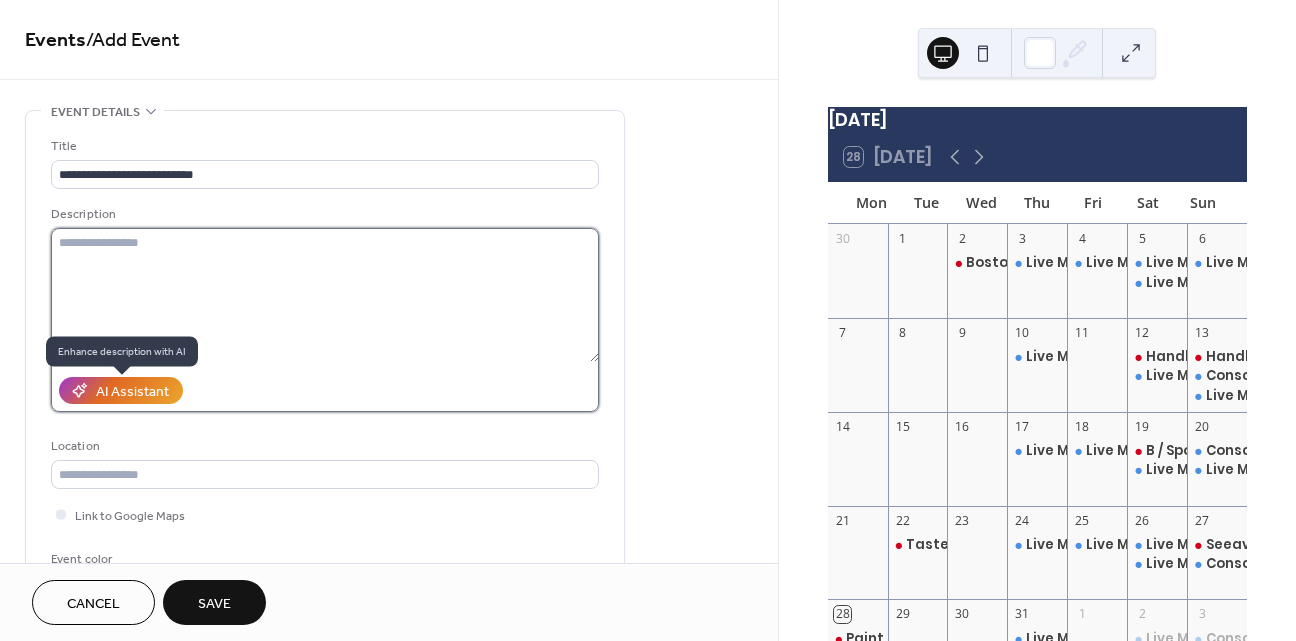 click at bounding box center (325, 295) 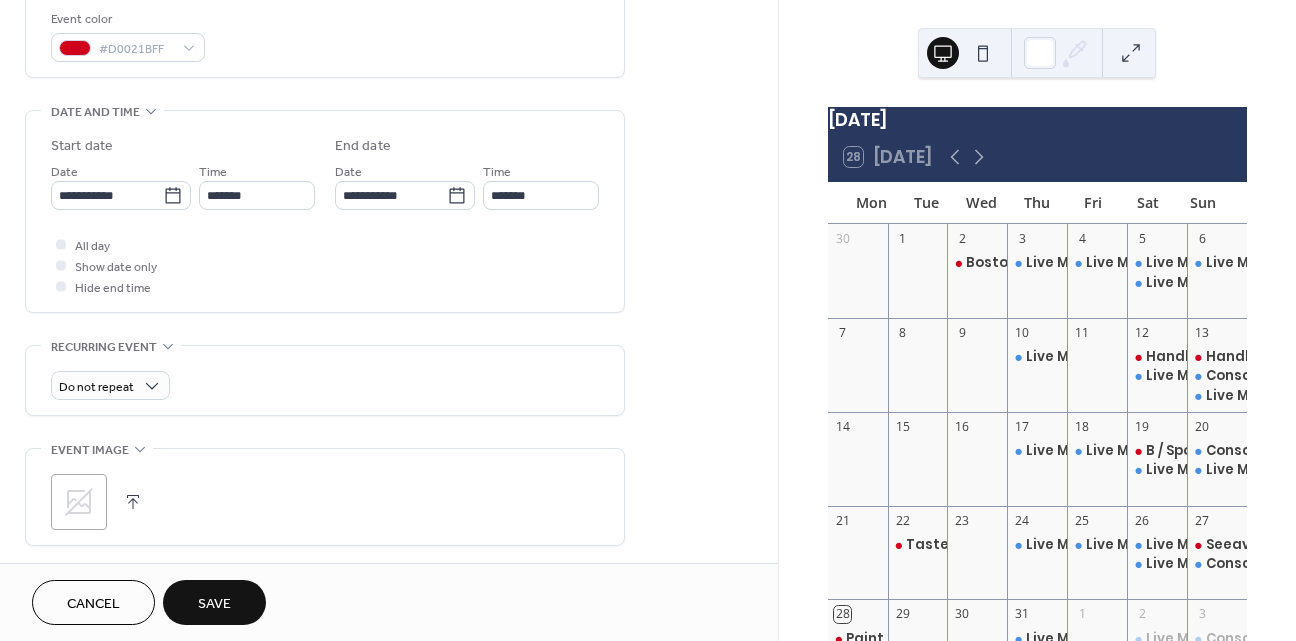 scroll, scrollTop: 542, scrollLeft: 0, axis: vertical 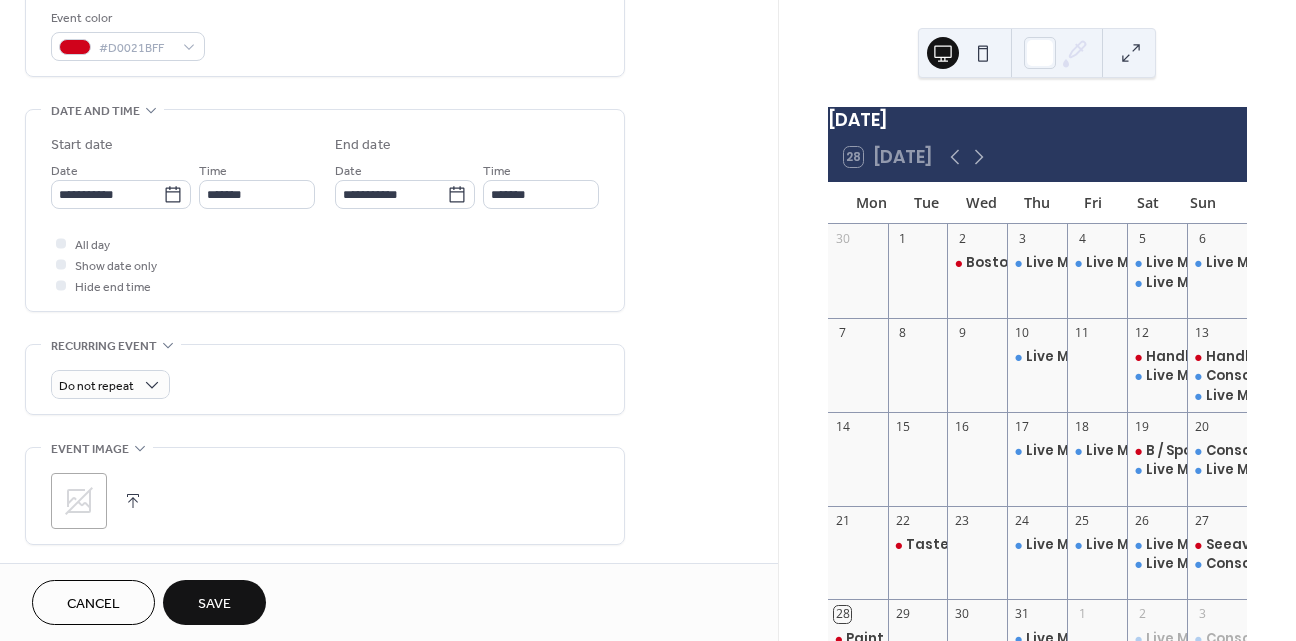 type on "**********" 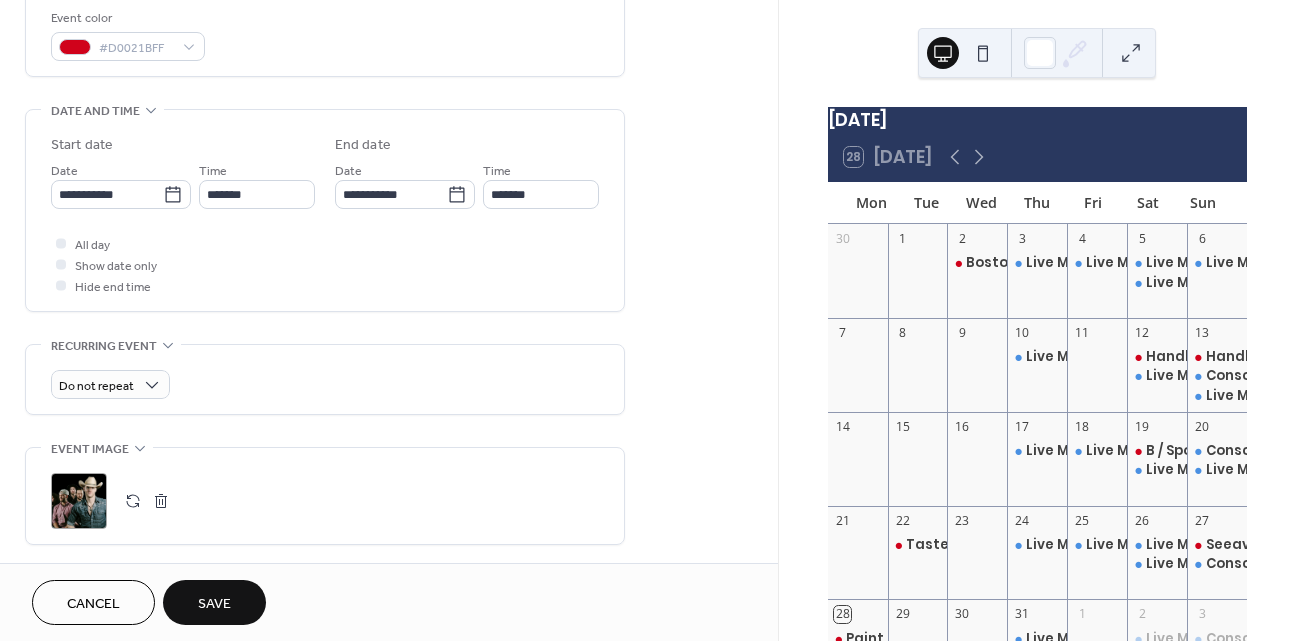 click at bounding box center [161, 501] 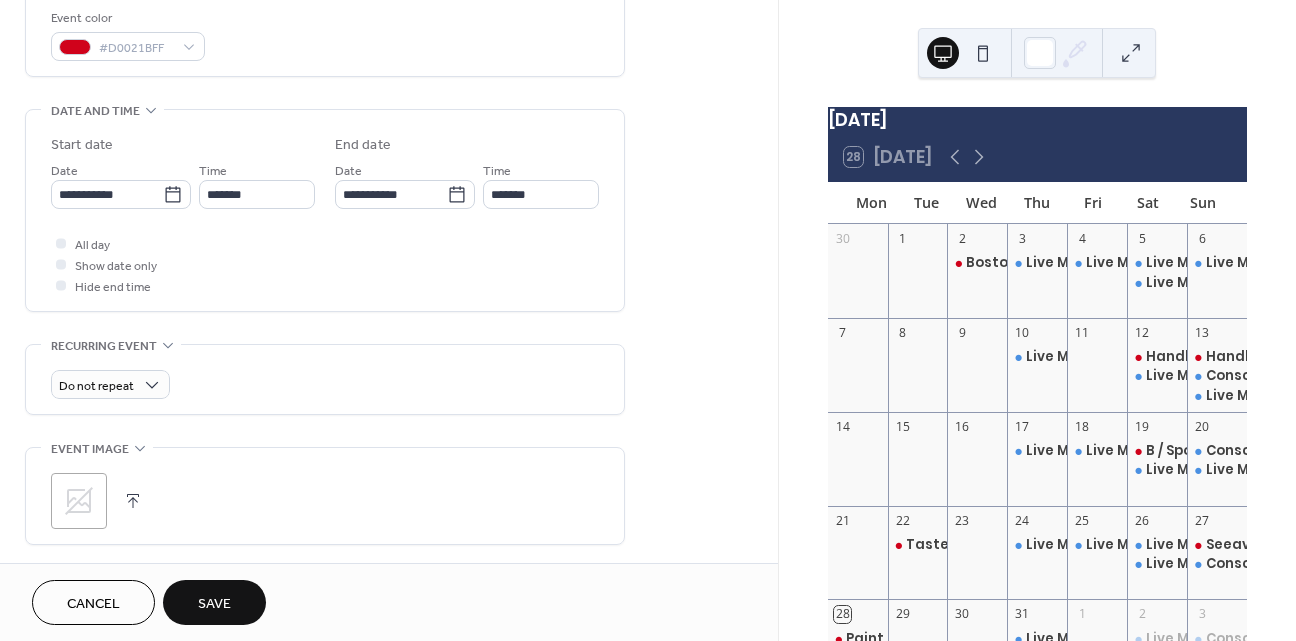click 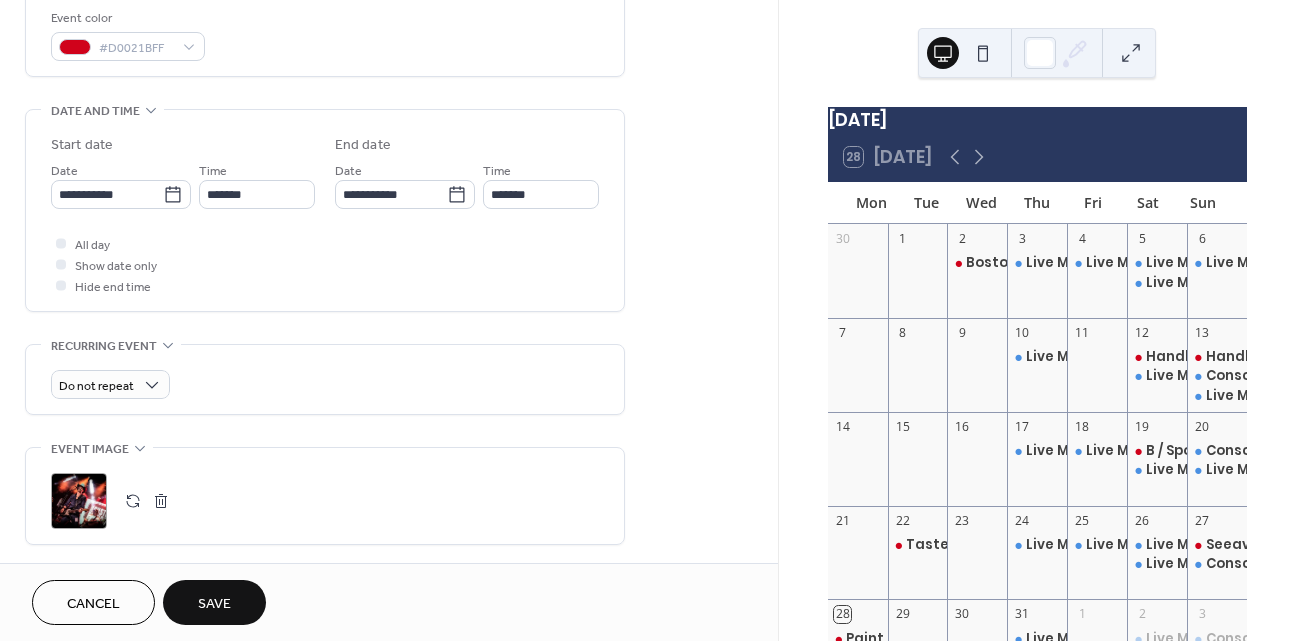 click on "Save" at bounding box center [214, 602] 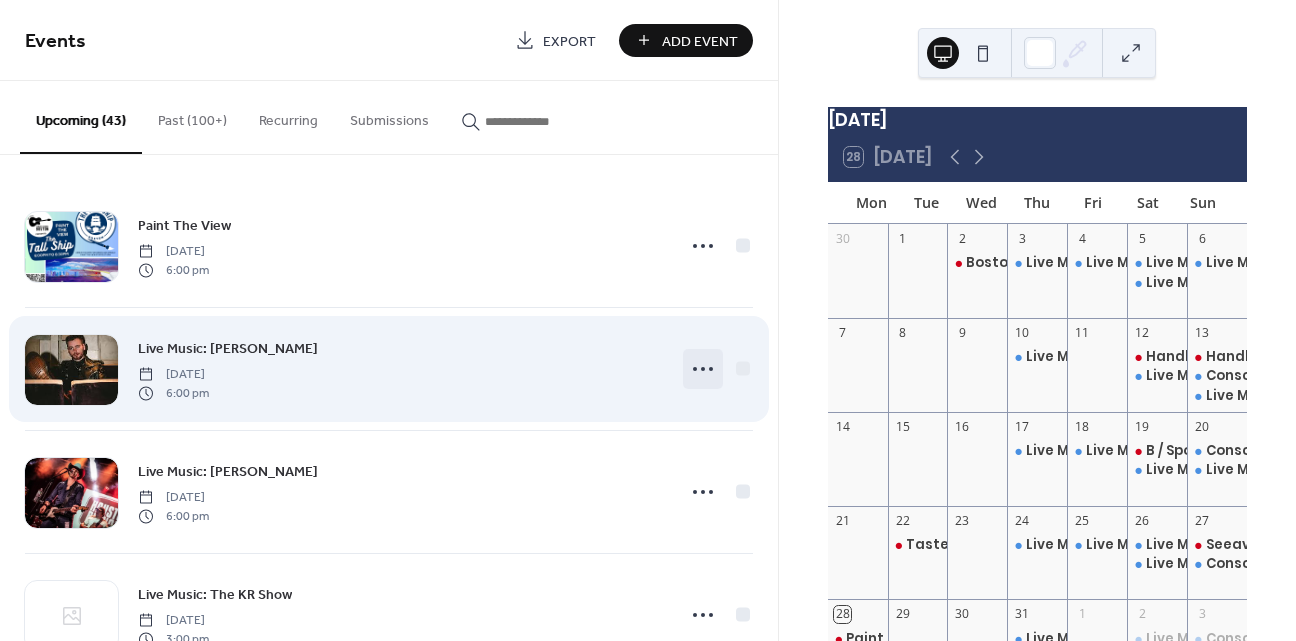 click 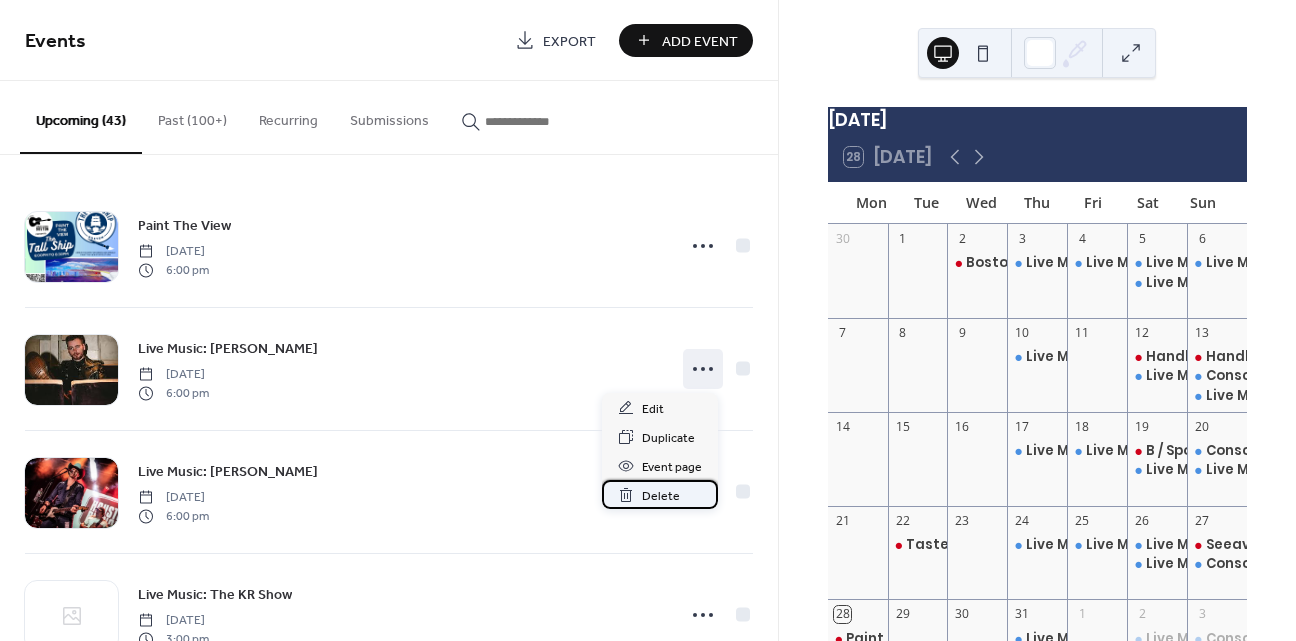 click on "Delete" at bounding box center [661, 496] 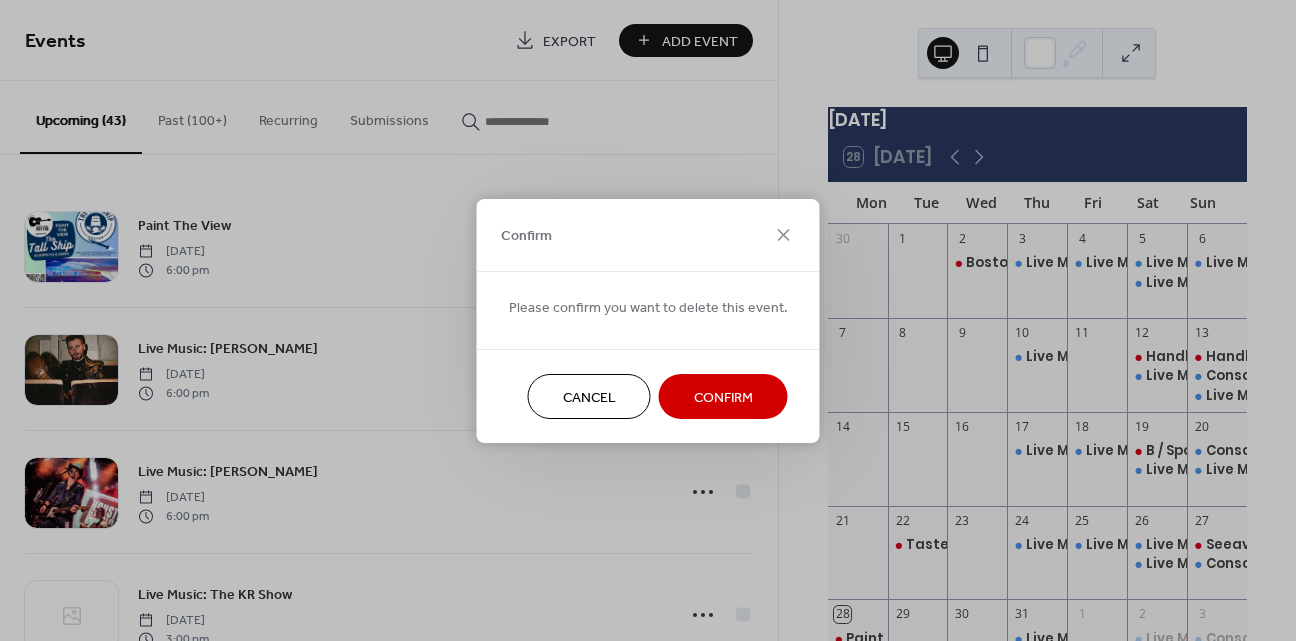 click on "Confirm" at bounding box center (723, 397) 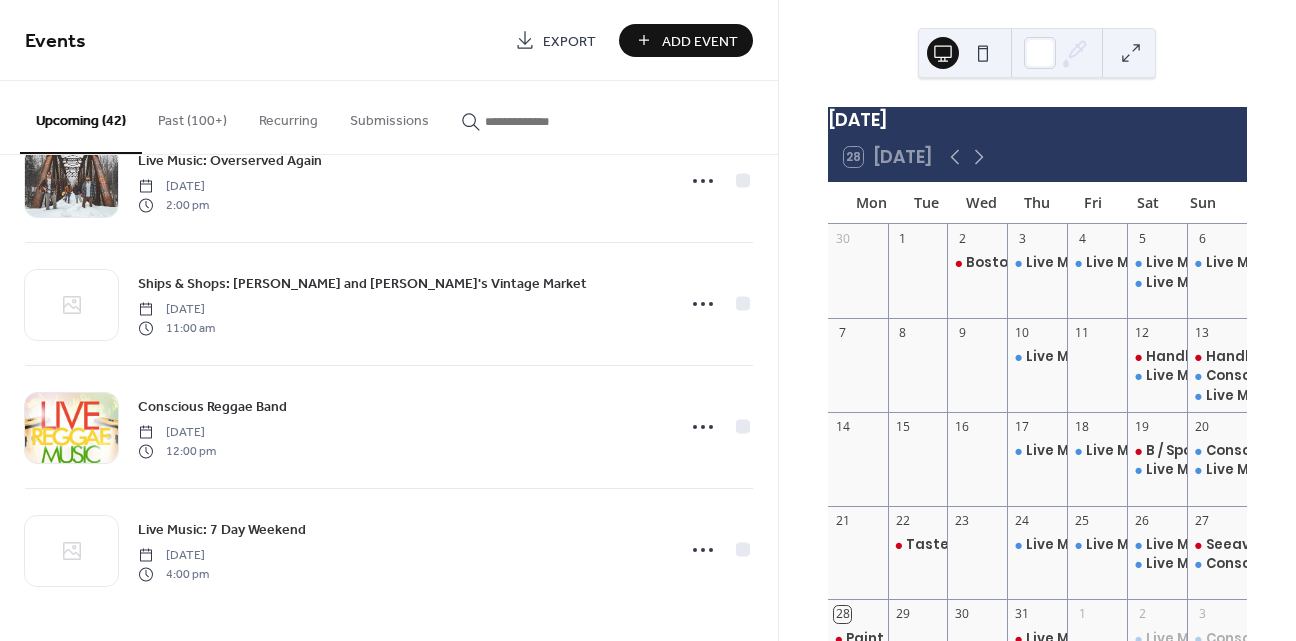 scroll, scrollTop: 4616, scrollLeft: 0, axis: vertical 